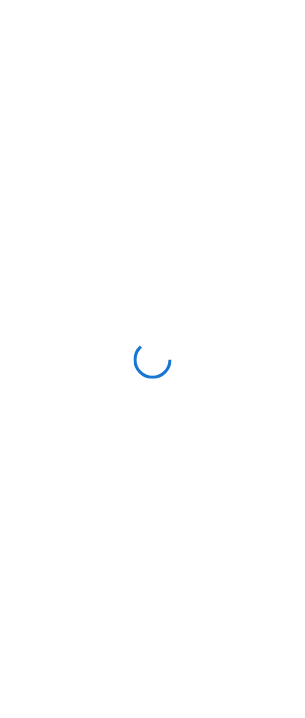 scroll, scrollTop: 0, scrollLeft: 0, axis: both 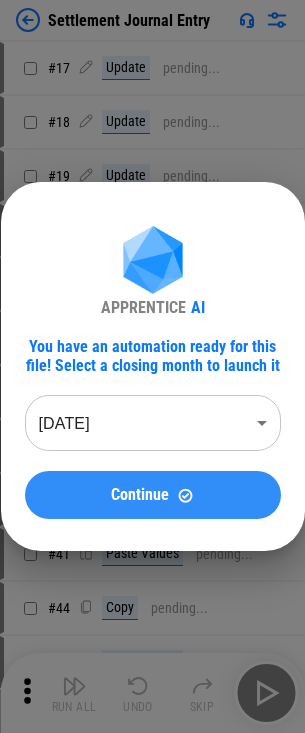 click on "Continue" at bounding box center [153, 495] 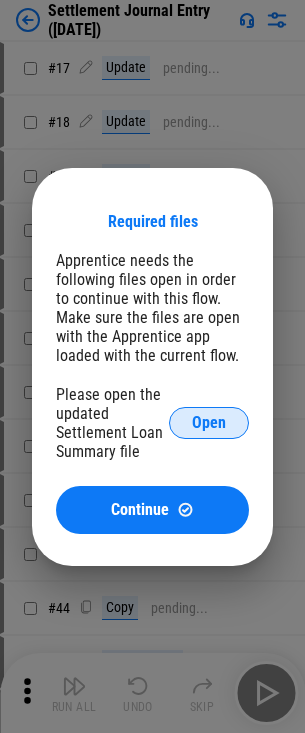 click on "Open" at bounding box center (209, 423) 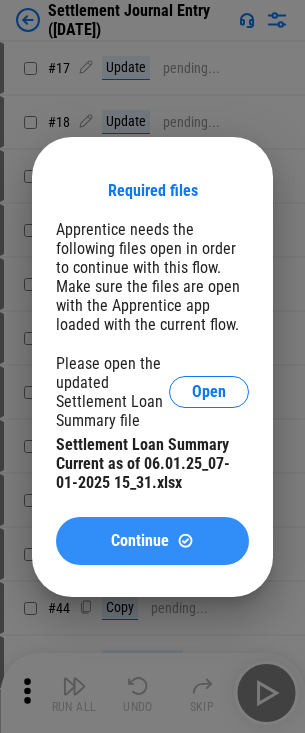 click on "Continue" at bounding box center (140, 541) 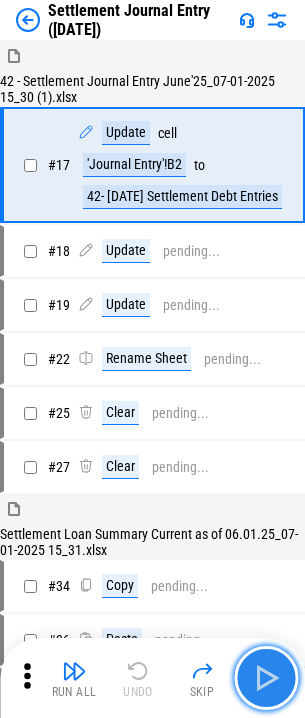 click at bounding box center (266, 678) 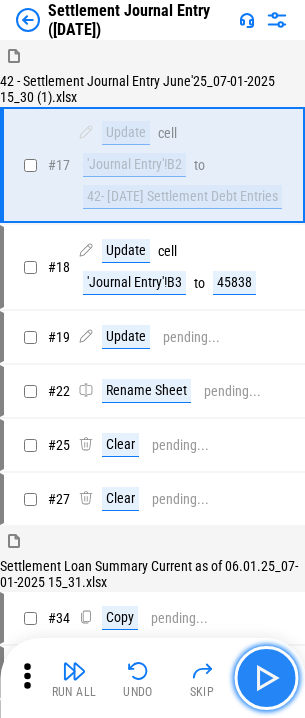 click at bounding box center [266, 678] 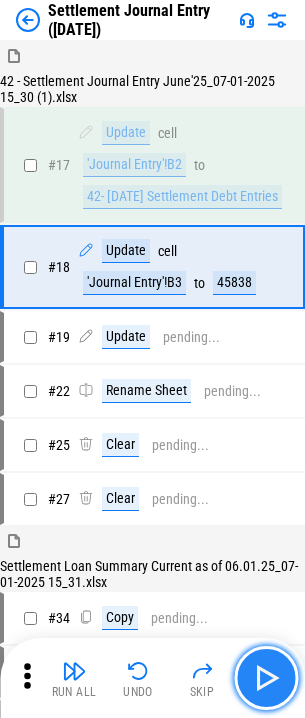 click at bounding box center [266, 678] 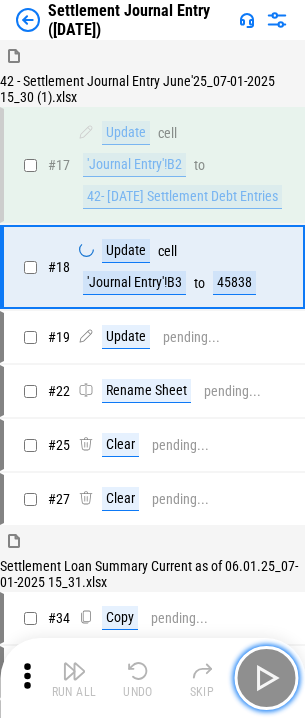 click at bounding box center (266, 678) 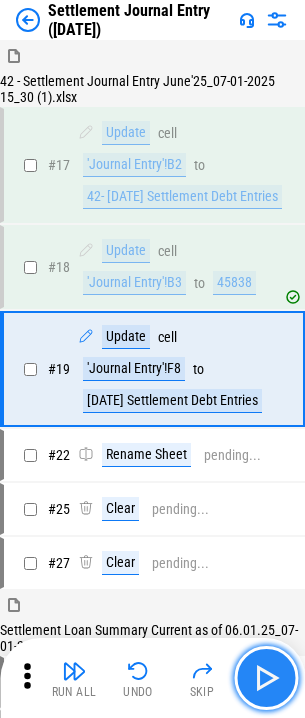 click at bounding box center [266, 678] 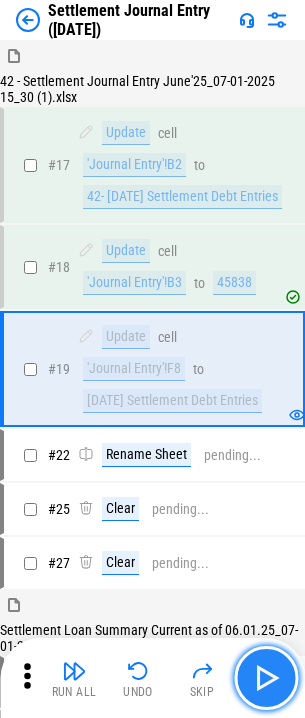 click at bounding box center (266, 678) 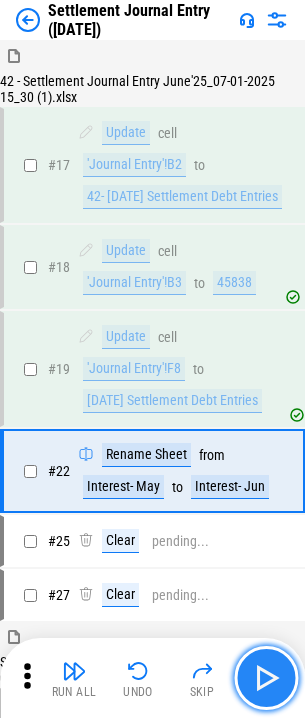 click at bounding box center [266, 678] 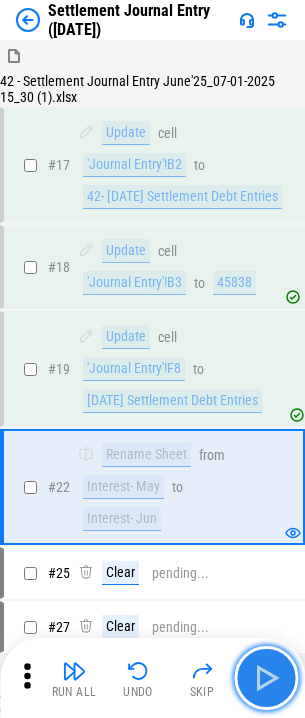 click at bounding box center (266, 678) 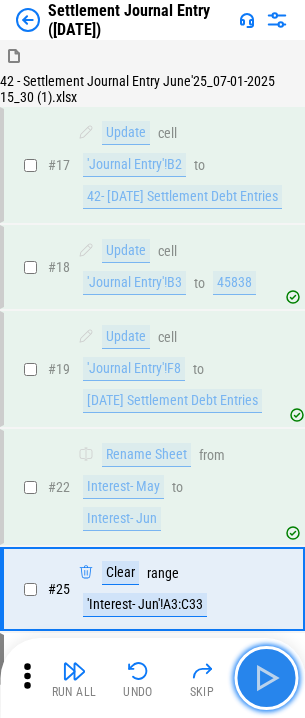 click at bounding box center [266, 678] 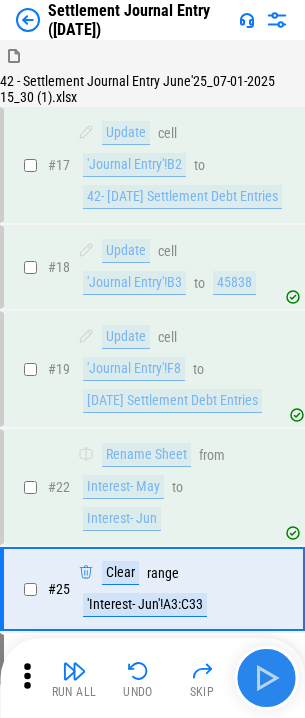 scroll, scrollTop: 100, scrollLeft: 0, axis: vertical 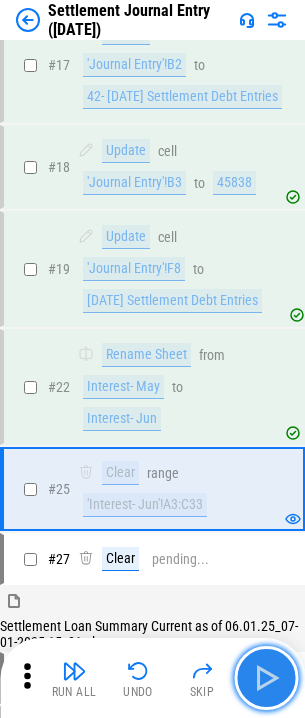 click at bounding box center (266, 678) 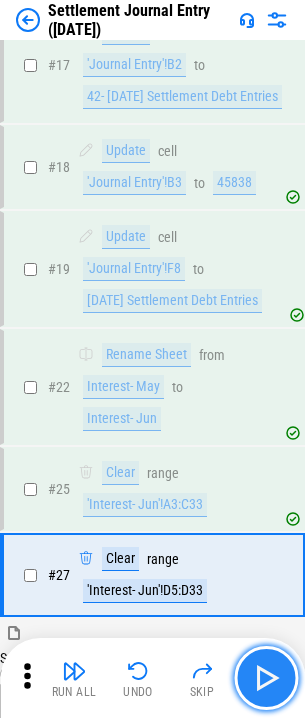 click at bounding box center (266, 678) 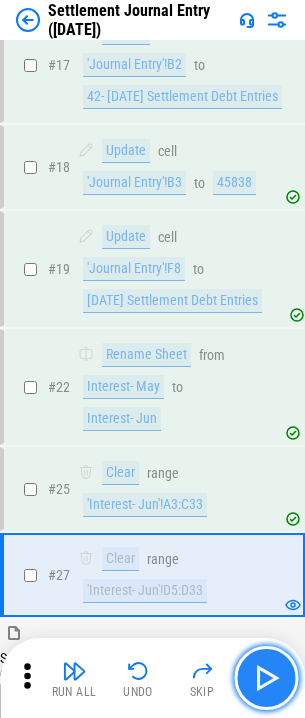 click at bounding box center [266, 678] 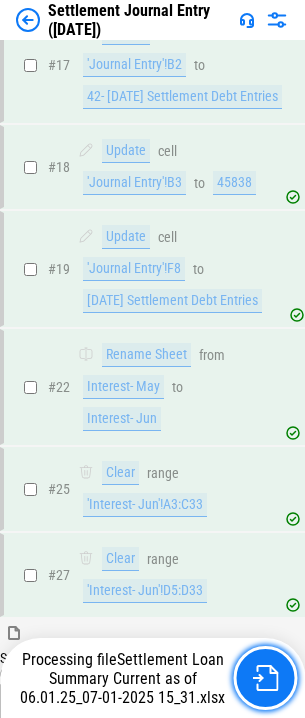 click at bounding box center (265, 678) 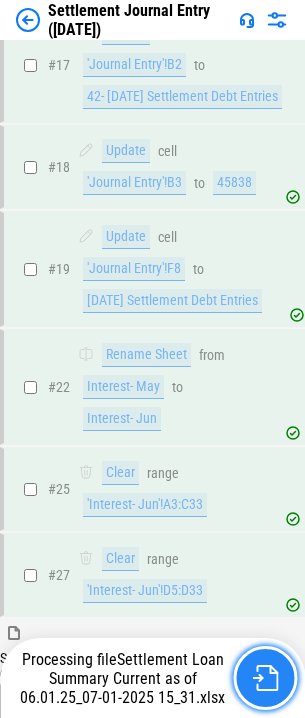 click at bounding box center (265, 678) 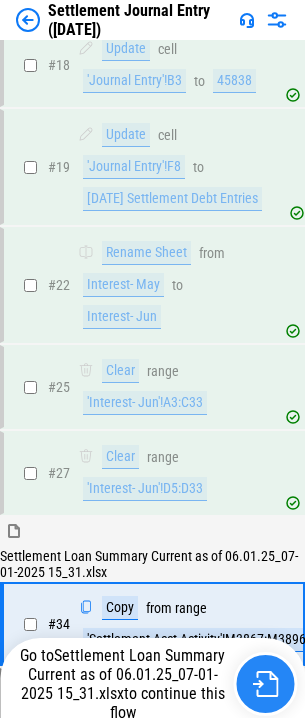 scroll, scrollTop: 471, scrollLeft: 0, axis: vertical 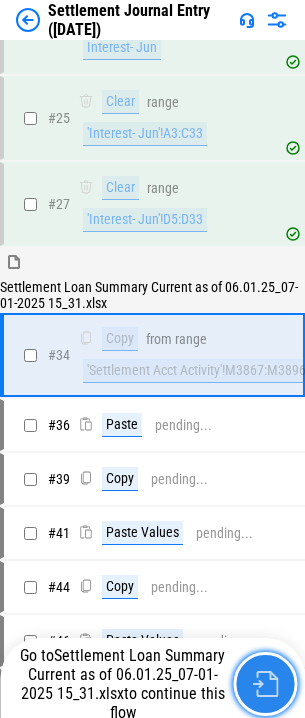click at bounding box center (265, 684) 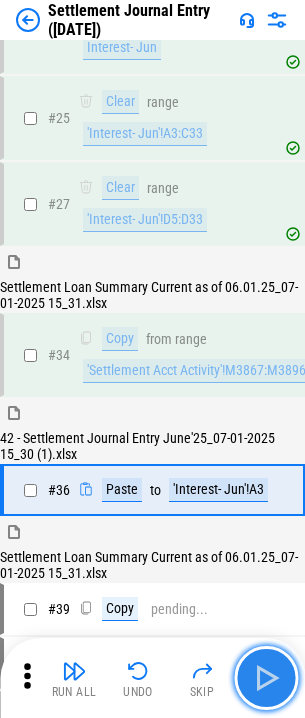 click at bounding box center [266, 678] 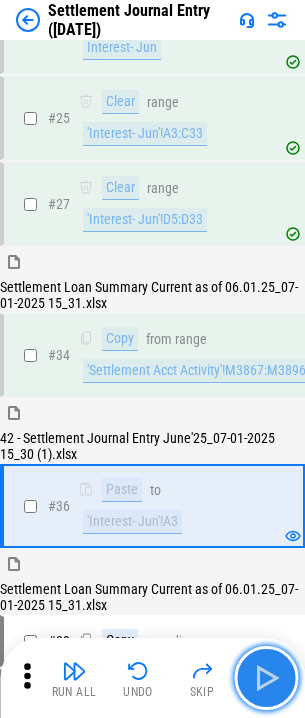 click at bounding box center (266, 678) 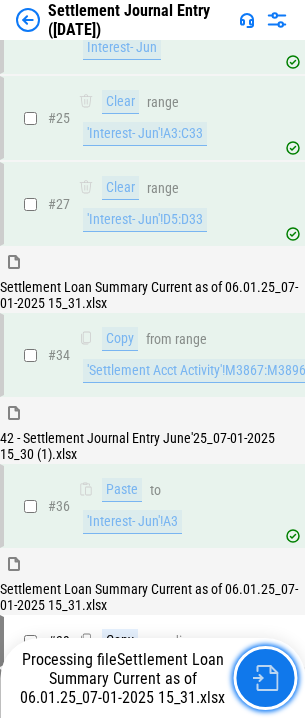 click at bounding box center (265, 678) 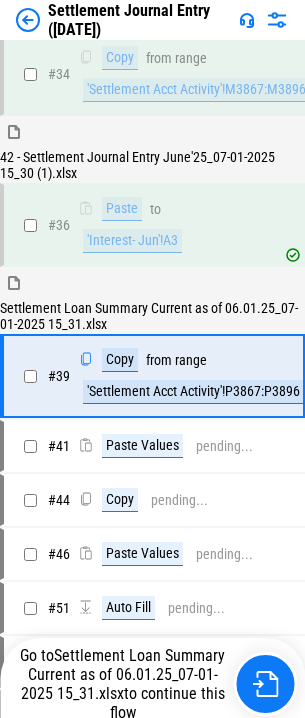 scroll, scrollTop: 777, scrollLeft: 0, axis: vertical 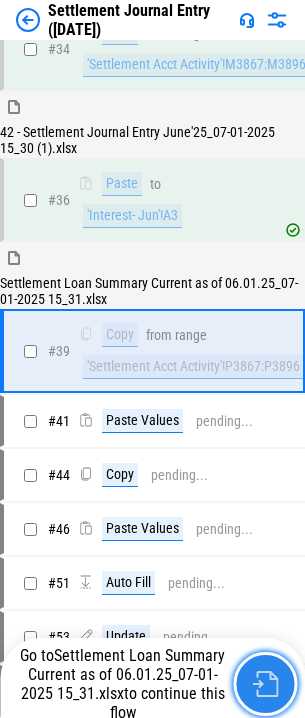 click at bounding box center (265, 684) 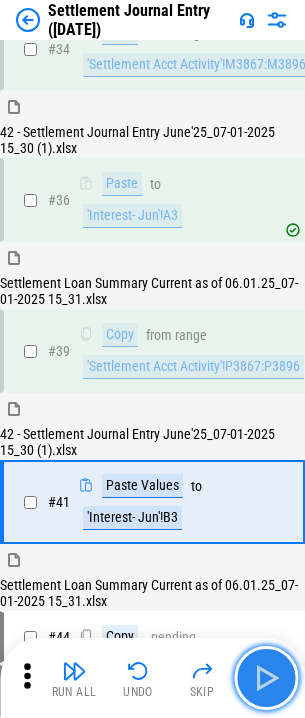 click at bounding box center [266, 678] 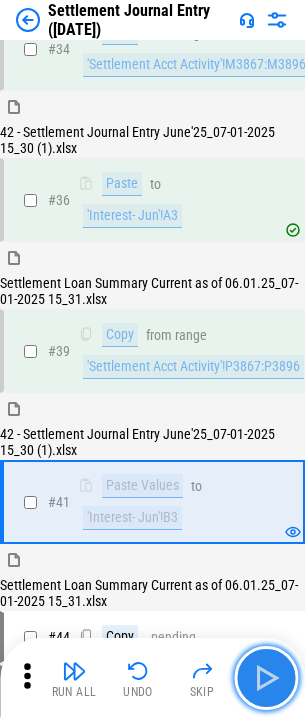click at bounding box center (266, 678) 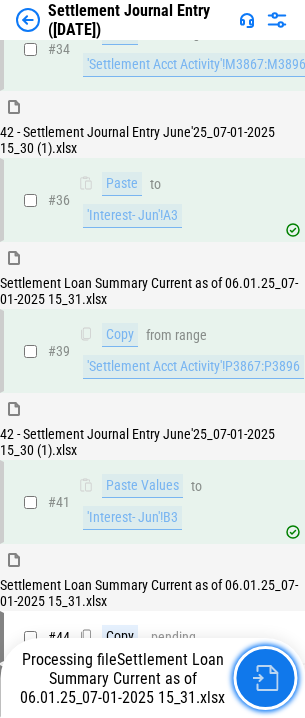 click at bounding box center [265, 678] 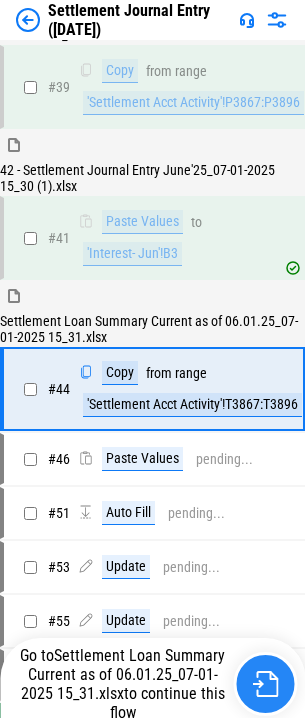 scroll, scrollTop: 1083, scrollLeft: 0, axis: vertical 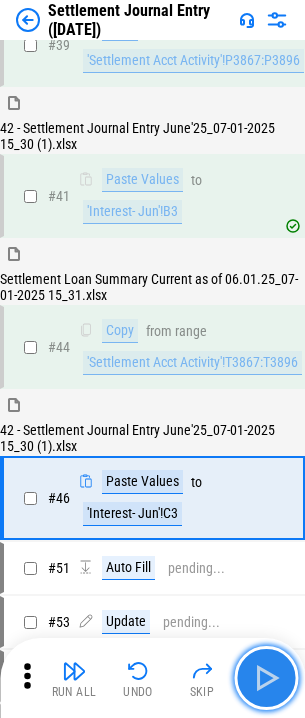 click at bounding box center (266, 678) 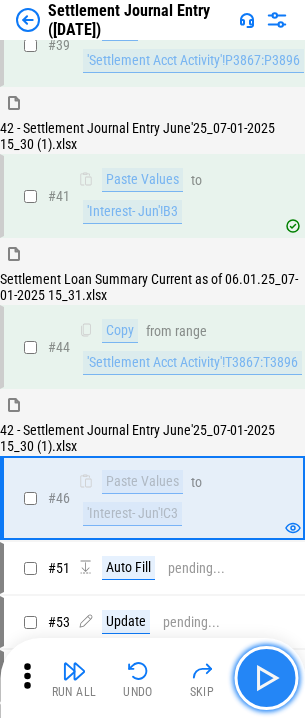 click at bounding box center (266, 678) 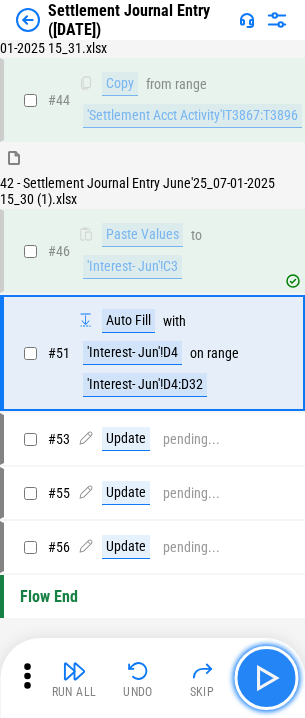 click at bounding box center [266, 678] 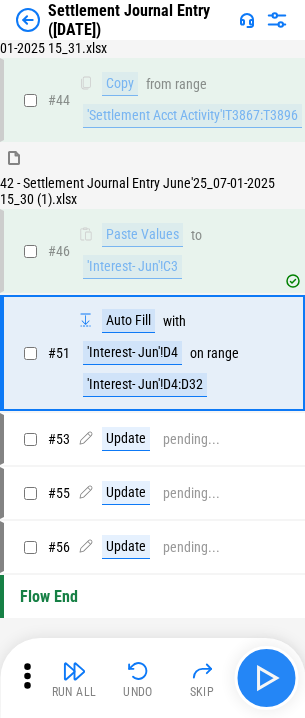 scroll, scrollTop: 1338, scrollLeft: 0, axis: vertical 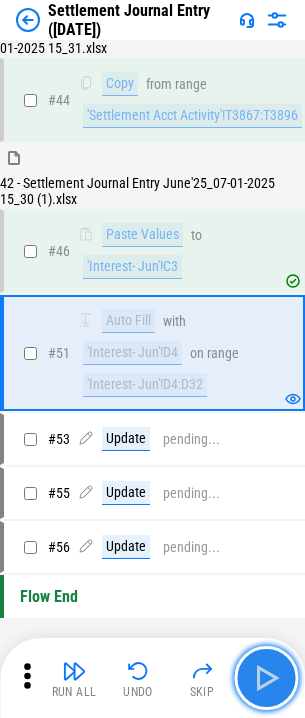 click at bounding box center [266, 678] 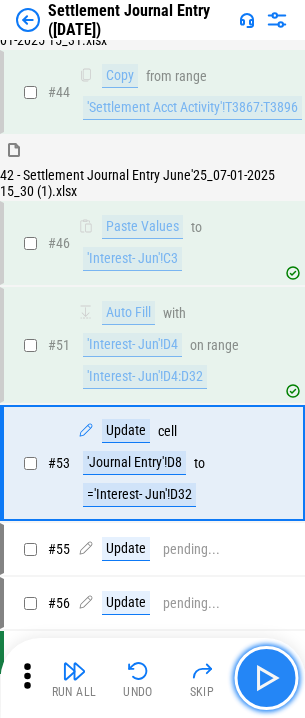 click at bounding box center [266, 678] 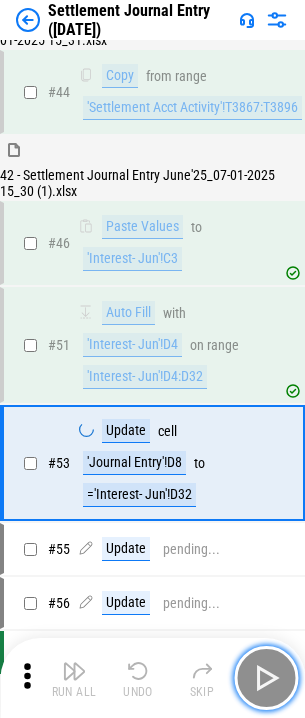 click at bounding box center [266, 678] 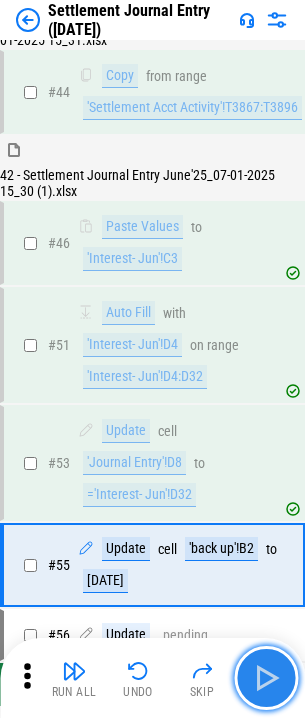 click at bounding box center [266, 678] 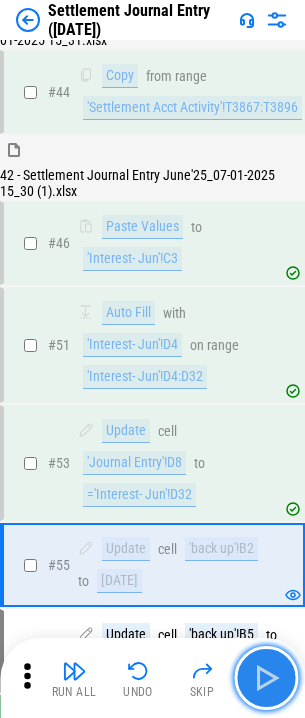 click at bounding box center [266, 678] 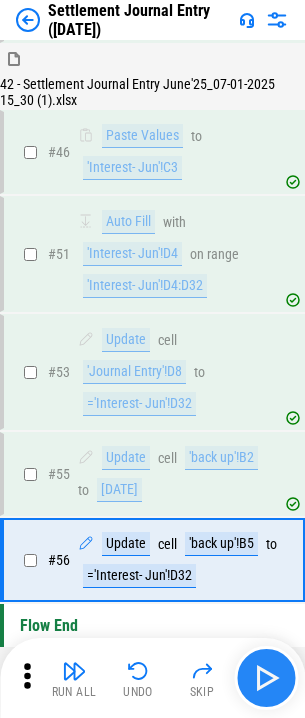 scroll, scrollTop: 1472, scrollLeft: 0, axis: vertical 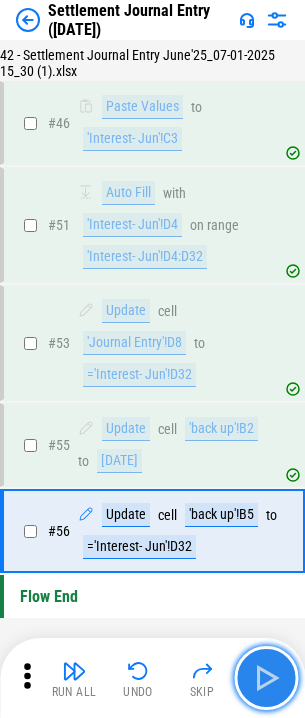 click at bounding box center [266, 678] 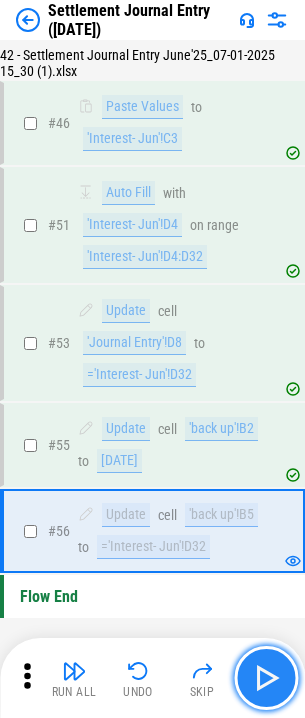 click at bounding box center [266, 678] 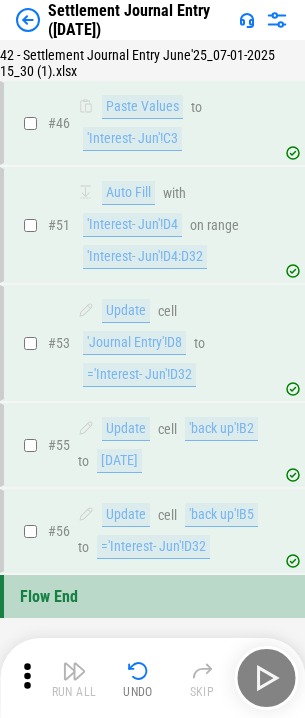click at bounding box center [28, 20] 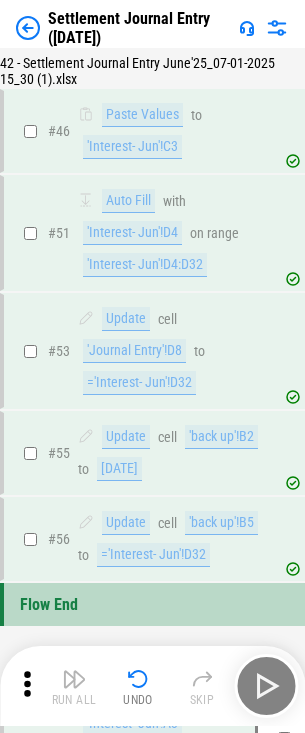 scroll, scrollTop: 0, scrollLeft: 0, axis: both 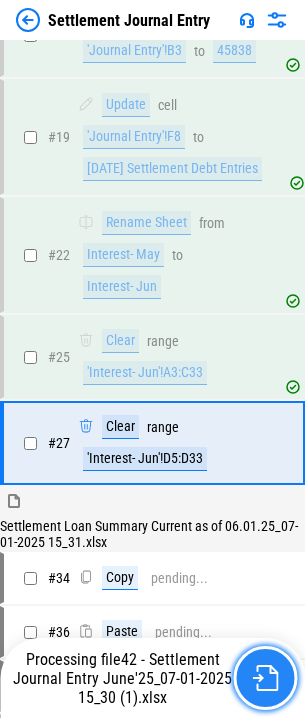 click at bounding box center [265, 678] 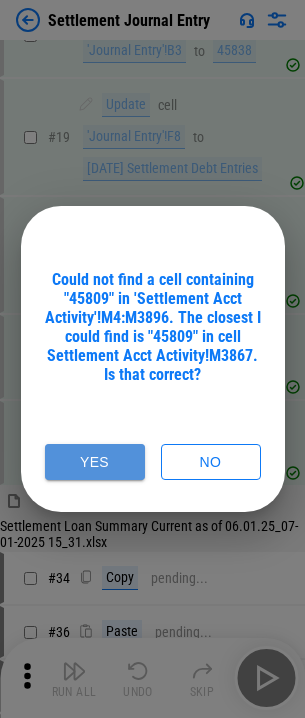 click on "Yes" at bounding box center (95, 462) 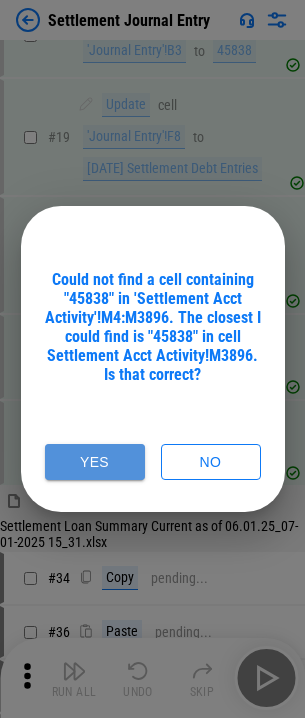 click on "Yes" at bounding box center (95, 462) 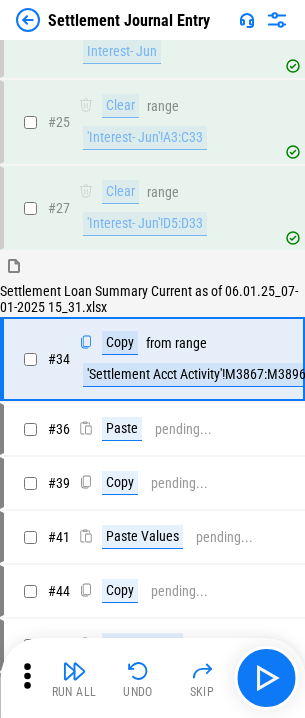 scroll, scrollTop: 471, scrollLeft: 0, axis: vertical 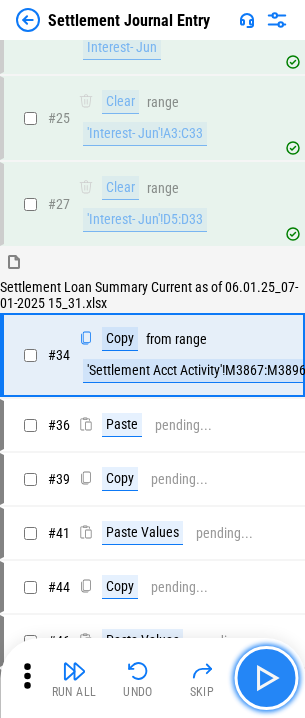 click at bounding box center [266, 678] 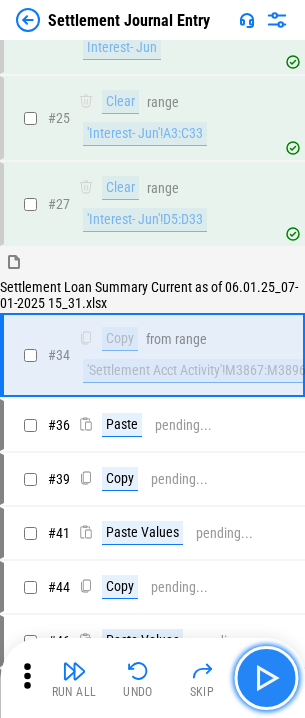 click at bounding box center (266, 678) 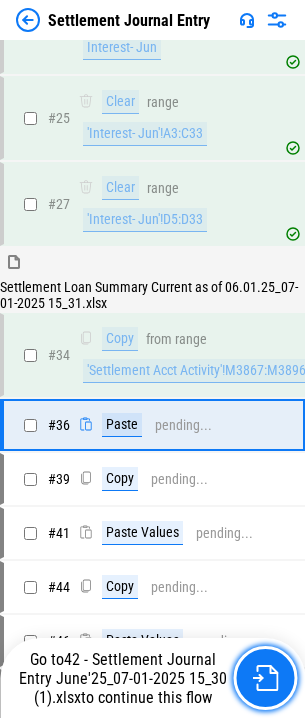 click at bounding box center (265, 678) 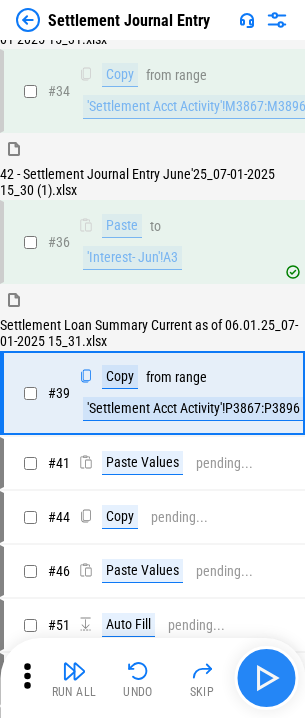 scroll, scrollTop: 777, scrollLeft: 0, axis: vertical 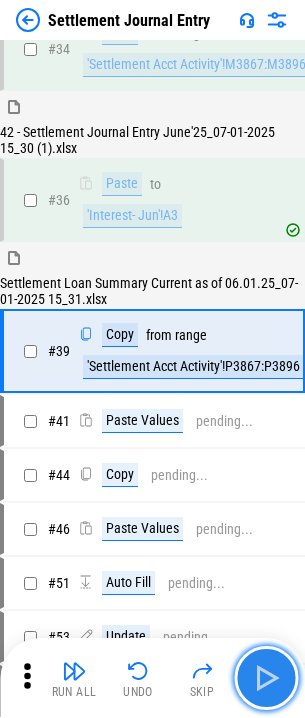 click at bounding box center (266, 678) 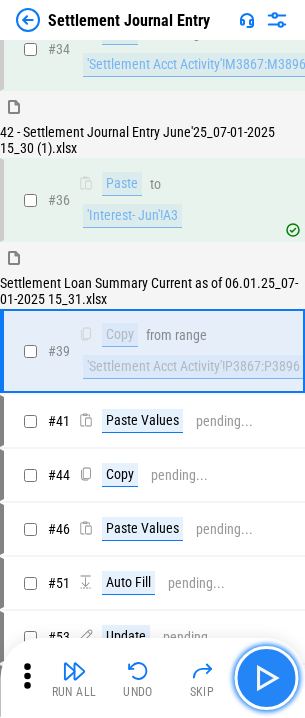 click at bounding box center (266, 678) 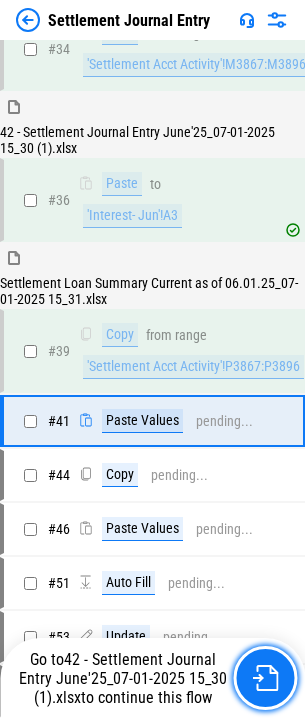 click at bounding box center (265, 678) 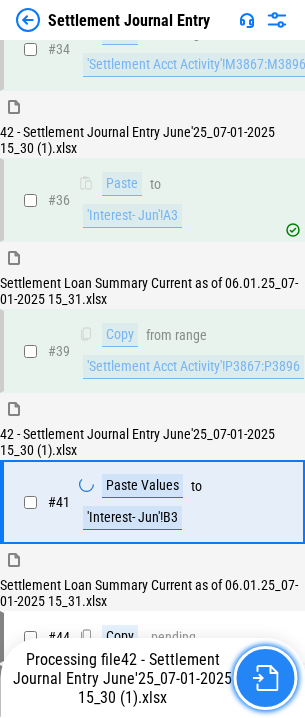 click at bounding box center [265, 678] 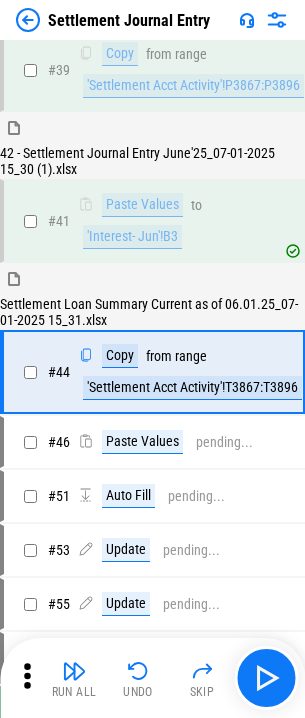 scroll, scrollTop: 1083, scrollLeft: 0, axis: vertical 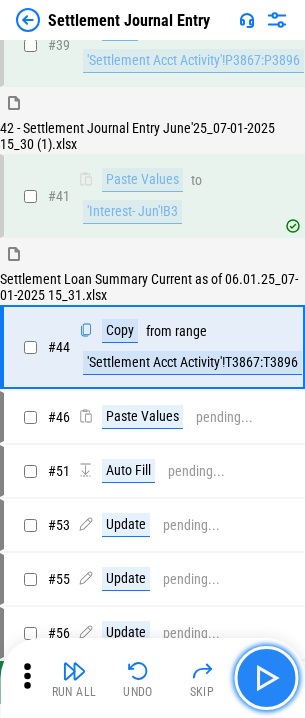 click at bounding box center (266, 678) 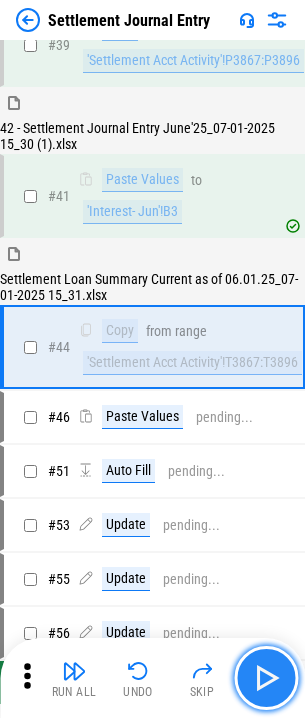 click at bounding box center [266, 678] 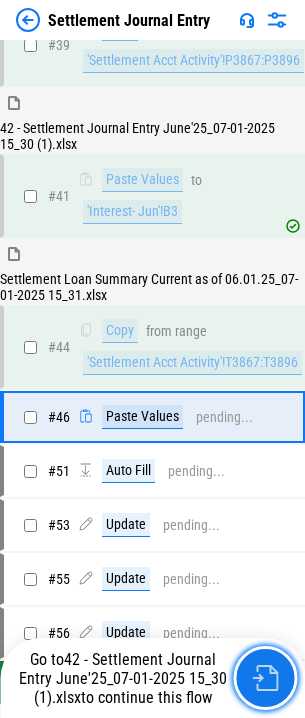 click at bounding box center [265, 678] 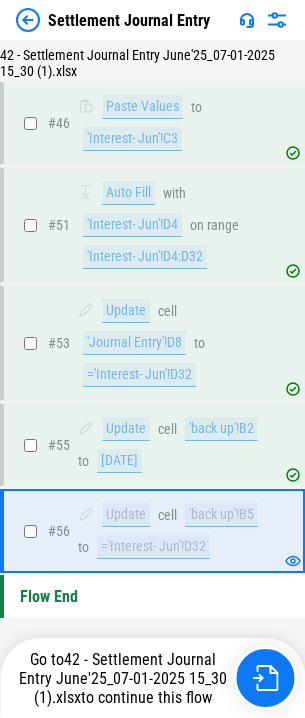 scroll, scrollTop: 1504, scrollLeft: 0, axis: vertical 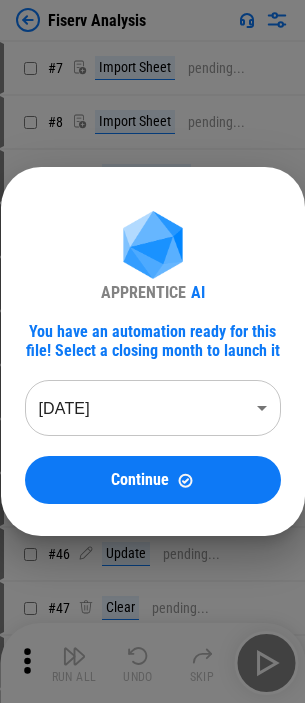 click on "APPRENTICE AI You have an automation ready for this file! Select a closing month to launch it [DATE] ******** ​ Continue" at bounding box center (152, 351) 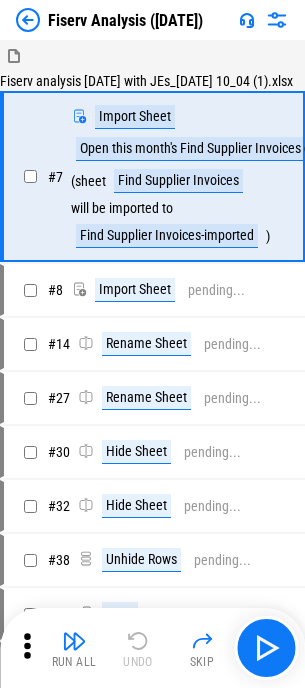 click at bounding box center [28, 20] 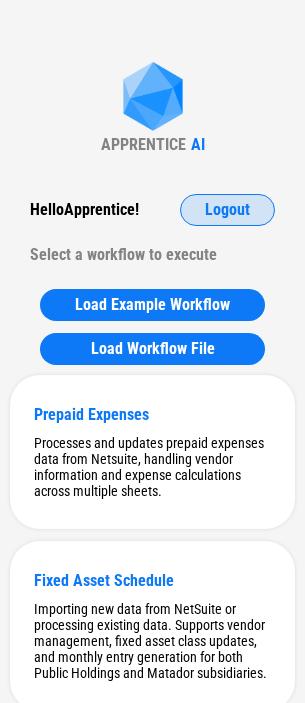 click on "Logout" at bounding box center (227, 210) 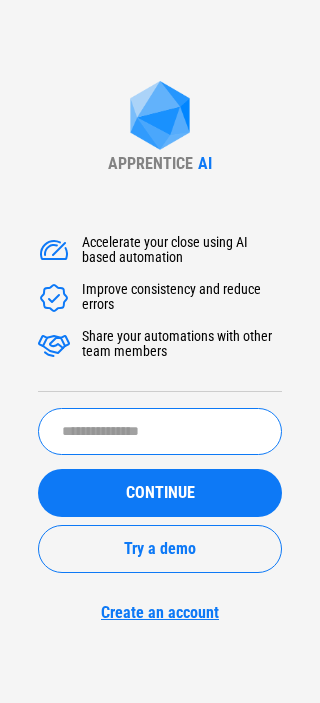 click at bounding box center [160, 431] 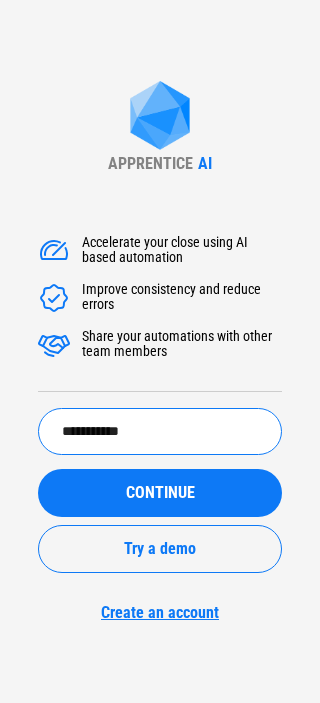 click on "**********" at bounding box center [160, 431] 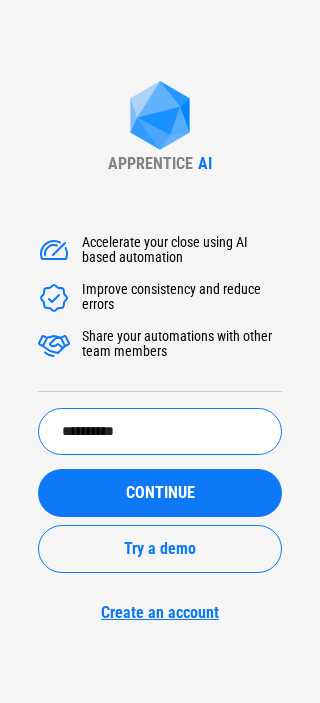 click on "**********" at bounding box center (160, 431) 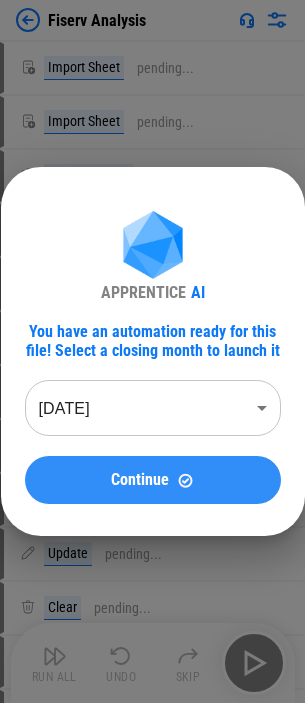 click on "Continue" at bounding box center (153, 480) 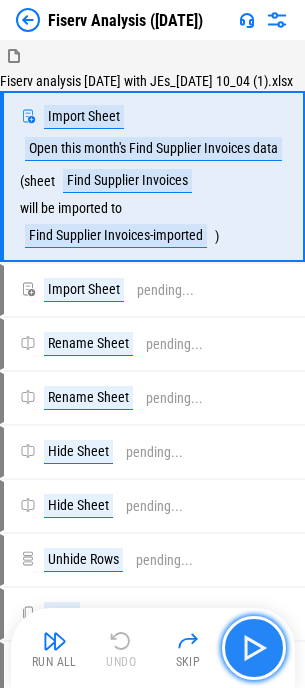 click at bounding box center (254, 648) 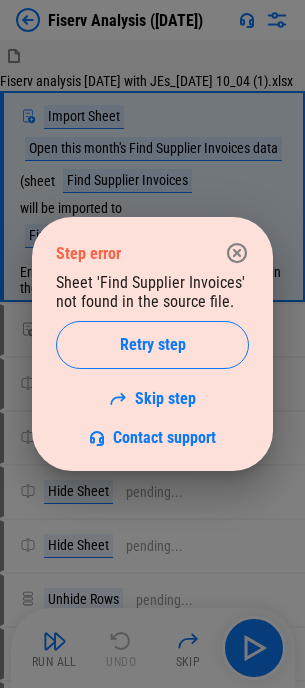 click 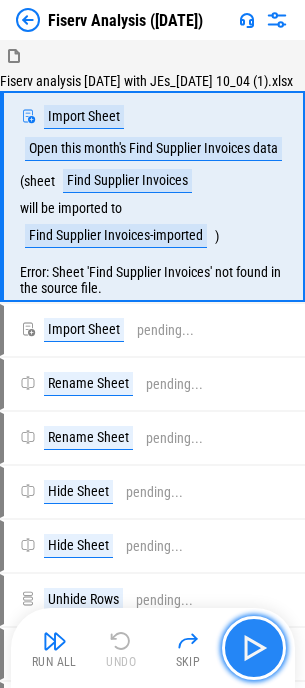 click at bounding box center [254, 648] 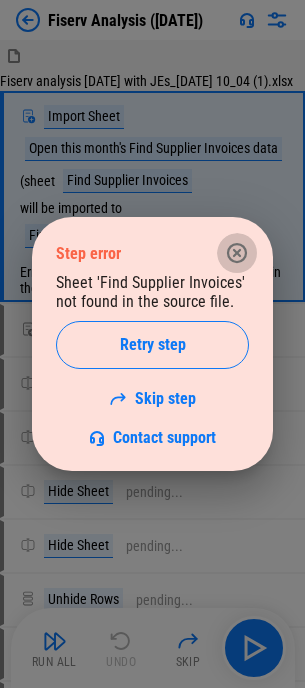 click 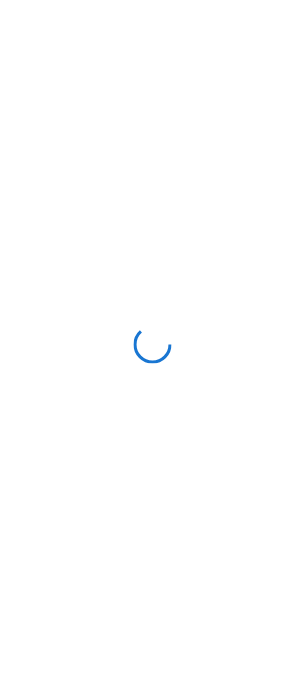 scroll, scrollTop: 0, scrollLeft: 0, axis: both 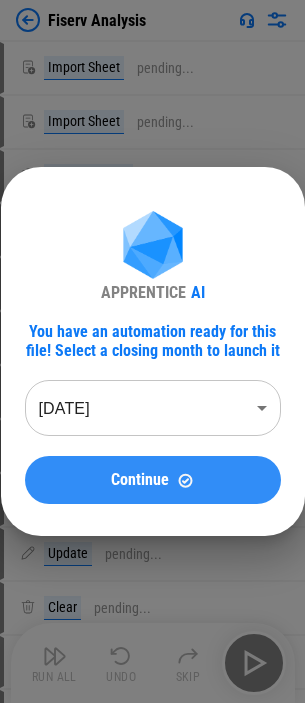 click on "Continue" at bounding box center [153, 480] 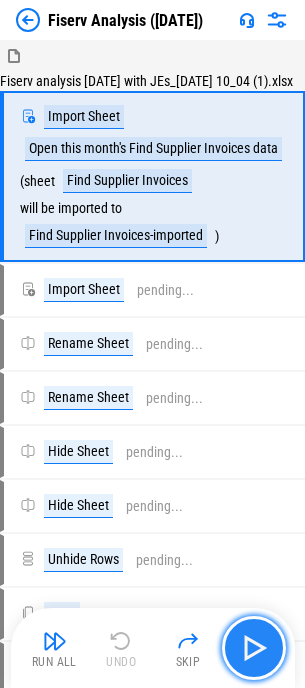 click at bounding box center (254, 648) 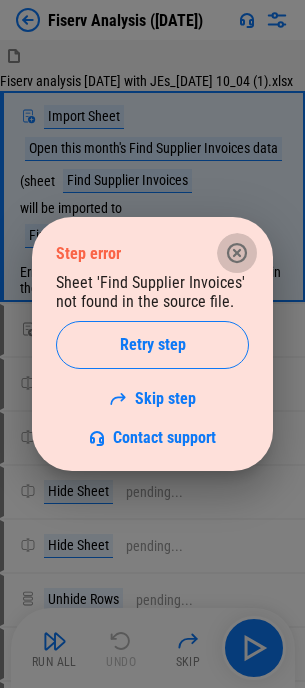 drag, startPoint x: 236, startPoint y: 247, endPoint x: 173, endPoint y: 254, distance: 63.387695 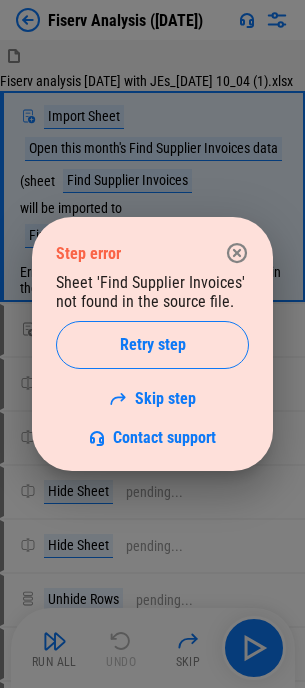 click 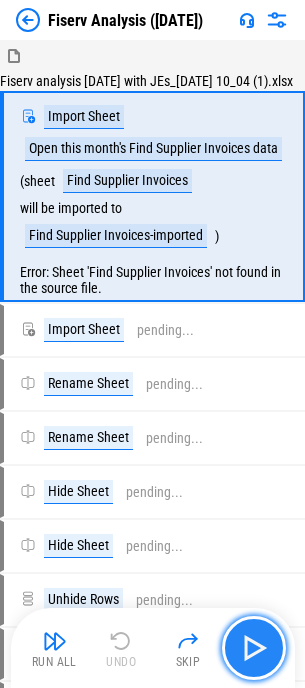 click at bounding box center [254, 648] 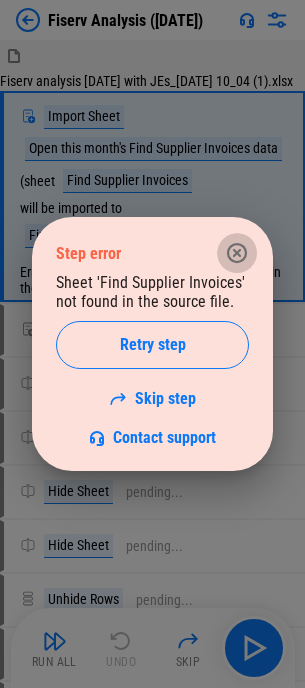 click 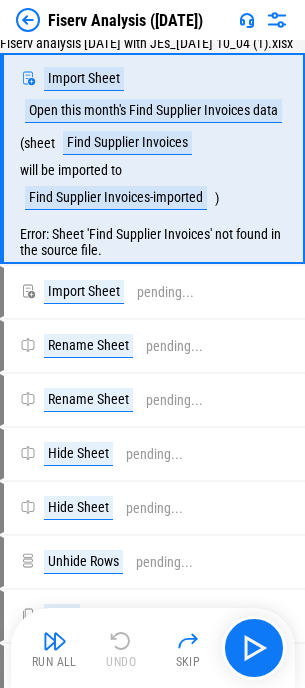scroll, scrollTop: 0, scrollLeft: 0, axis: both 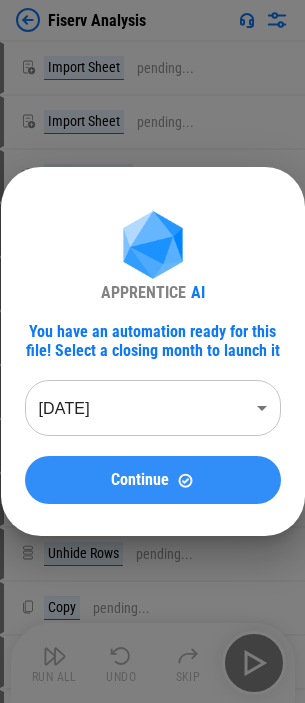 click on "Continue" at bounding box center [153, 480] 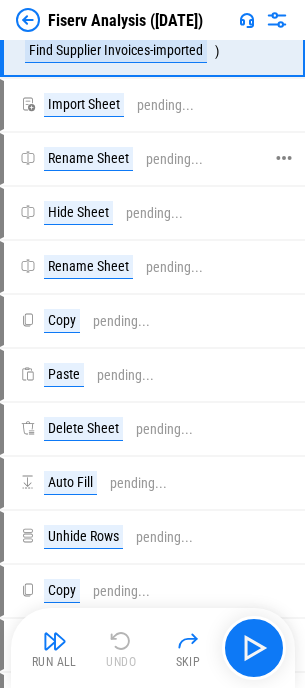 scroll, scrollTop: 200, scrollLeft: 0, axis: vertical 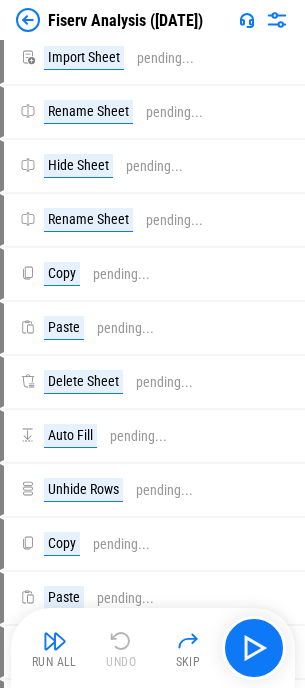 click on "Run All Undo Skip" at bounding box center [155, 648] 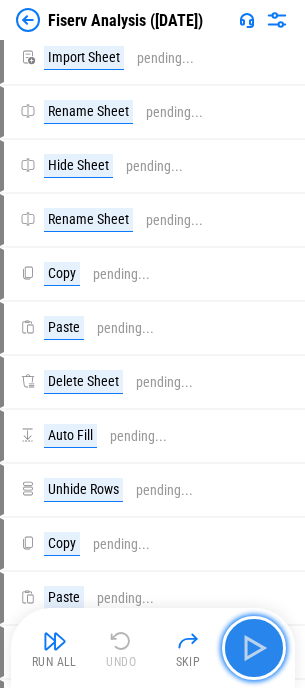 click at bounding box center [254, 648] 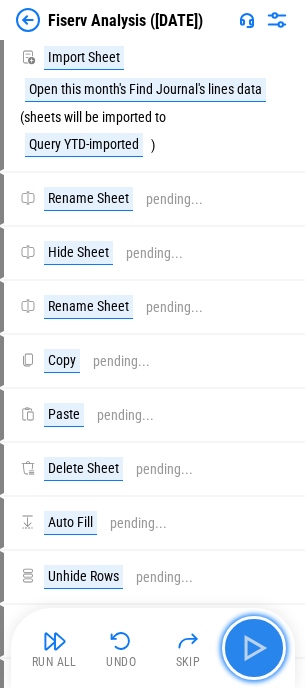 click at bounding box center [254, 648] 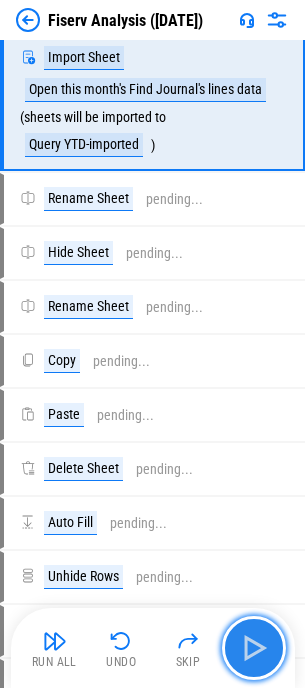 click at bounding box center [254, 648] 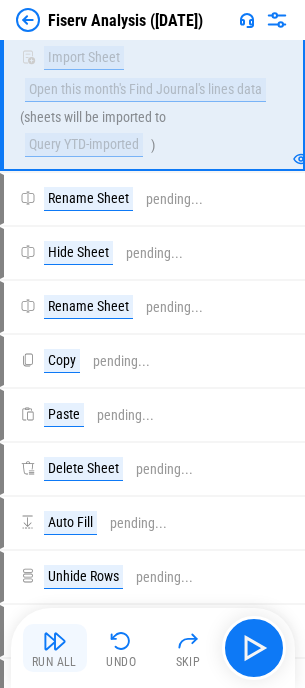 click at bounding box center (55, 641) 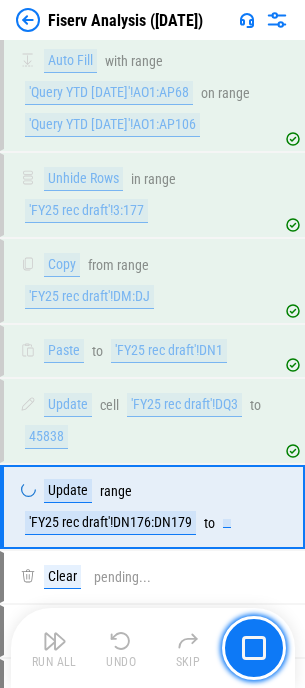 scroll, scrollTop: 943, scrollLeft: 0, axis: vertical 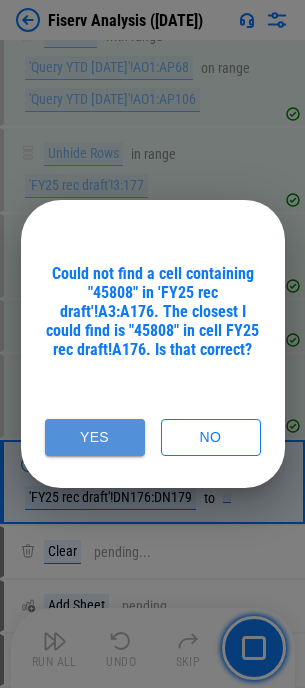 click on "Yes" at bounding box center (95, 437) 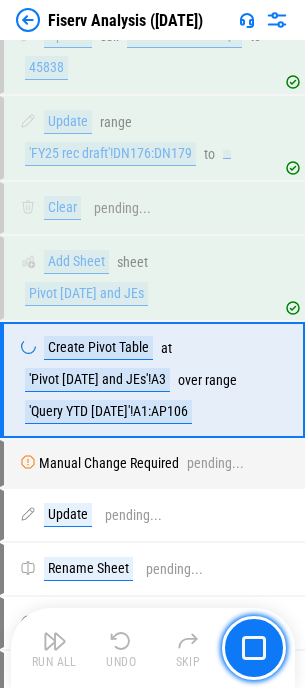 scroll, scrollTop: 1341, scrollLeft: 0, axis: vertical 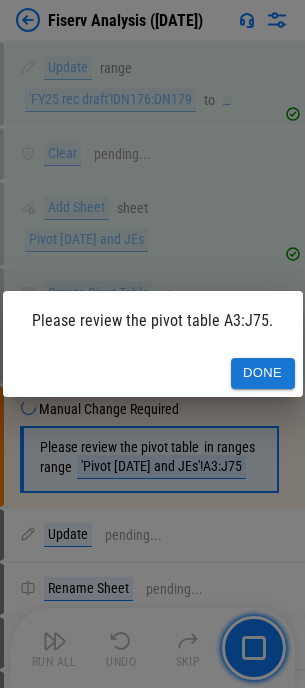 click on "Done" at bounding box center (263, 373) 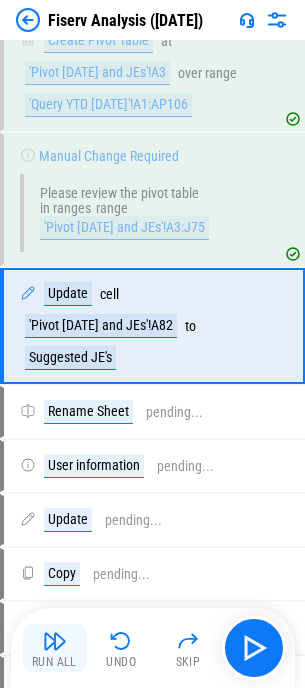 click at bounding box center [55, 641] 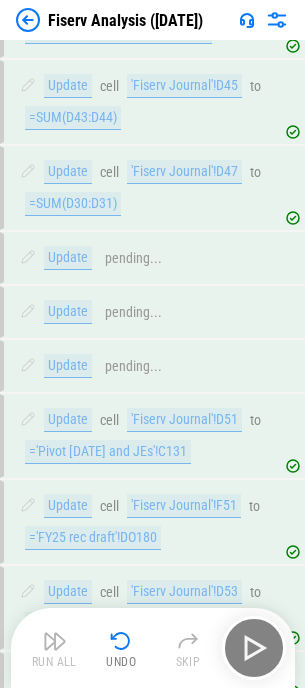 scroll, scrollTop: 9900, scrollLeft: 0, axis: vertical 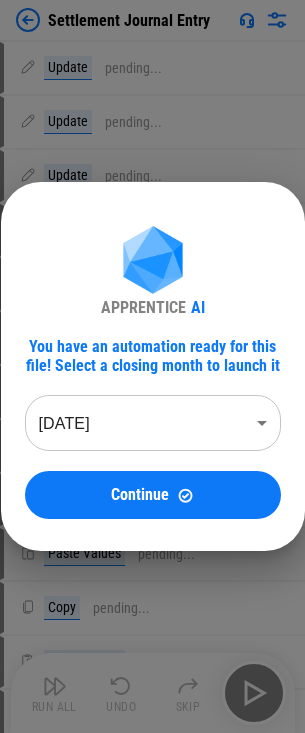 click on "APPRENTICE AI You have an automation ready for this file! Select a closing month to launch it [DATE] ******** ​ Continue" at bounding box center [152, 366] 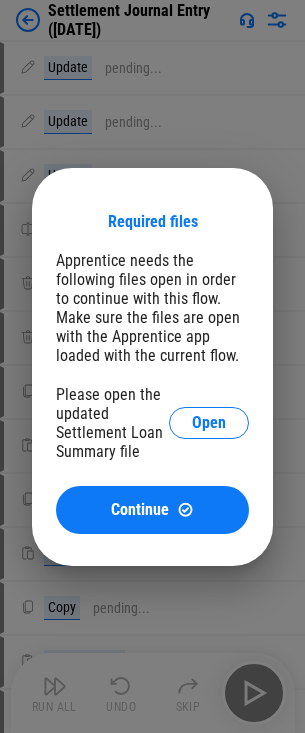 click on "Required files Apprentice needs the following files open in order to continue with this flow. Make sure the files are open with the Apprentice app loaded with the current flow. Please open the updated Settlement Loan Summary file Open Continue" at bounding box center [152, 366] 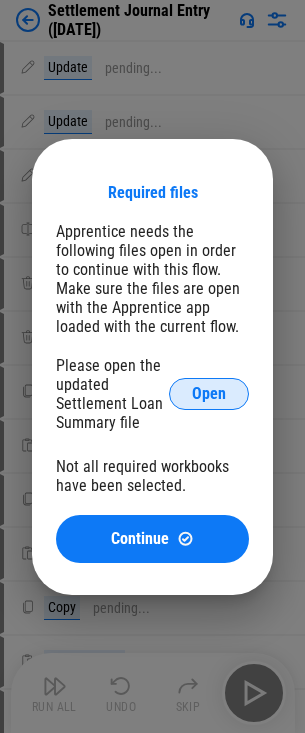 click on "Open" at bounding box center [209, 394] 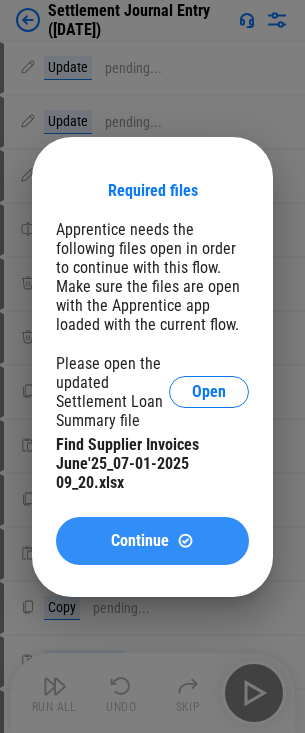 click on "Continue" at bounding box center (140, 541) 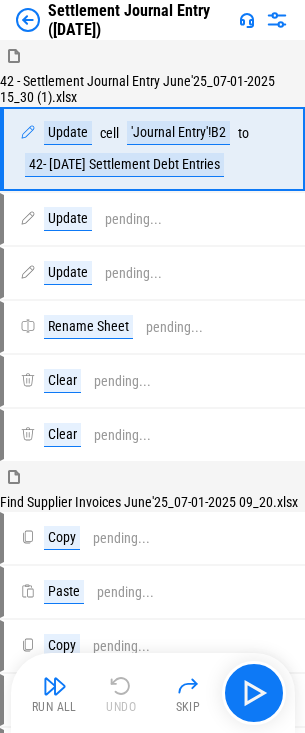 click at bounding box center [28, 20] 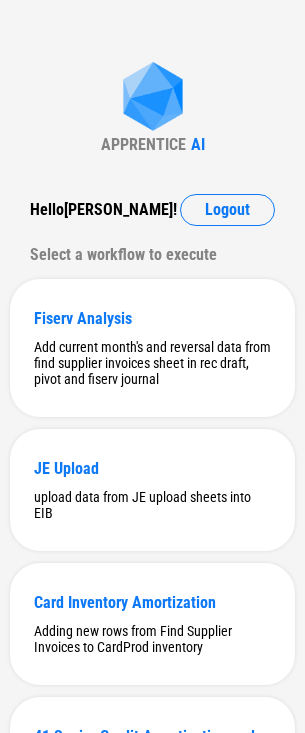 click on "APPRENTICE AI Hello  Indrajeet ! Logout Select a workflow to execute Fiserv Analysis Add current month's and reversal data from find supplier invoices sheet in rec draft, pivot and fiserv journal JE Upload upload data from JE upload sheets into EIB Card Inventory Amortization Adding new rows from Find Supplier Invoices to CardProd inventory 41 Senior Credit Amortization and Interest Accrual updating Journal Entry and Interest Accrual 57 Settlement Process settlement account activity and detailed cash activity data by importing new records and updating dates and debit in JE. 41 - Alegeus Debt Amortization Updates the debt amortization schedule by modifying dates and credit amounts in the Journal Entries sheet 29-Avidia custodial revenue Rename sheets to reflect the current month, update the mark sheet with new data, and update the pivot tables and data in all remaining sheets based on the mark sheet. Settlement Journal Entry Copies the new data from the Settlement Loan Summary" at bounding box center [152, 766] 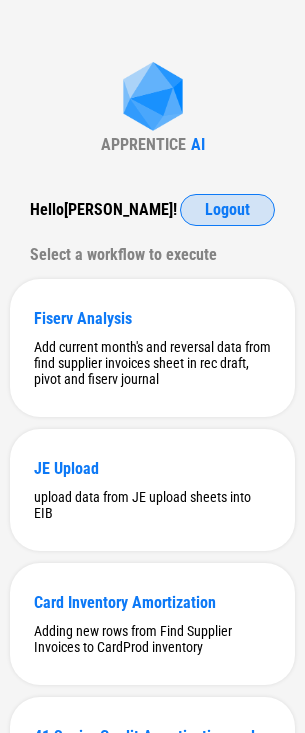 click on "Logout" at bounding box center [227, 210] 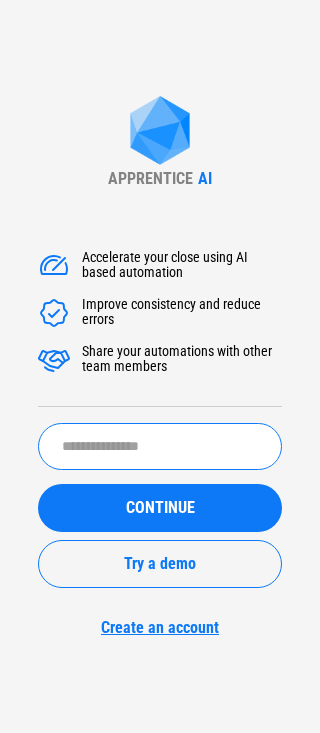 click at bounding box center (160, 446) 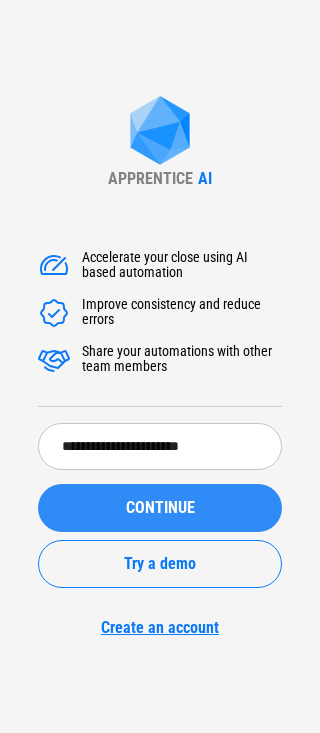click on "CONTINUE" at bounding box center [160, 508] 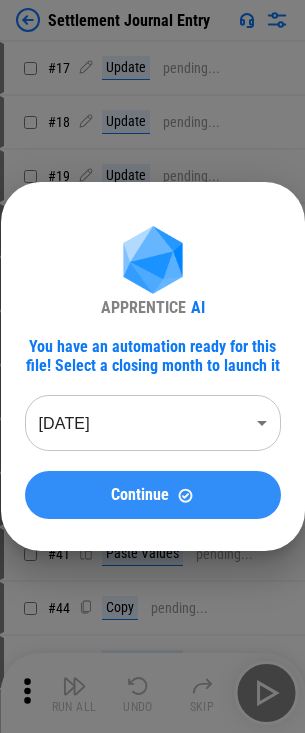 click on "Continue" at bounding box center [153, 495] 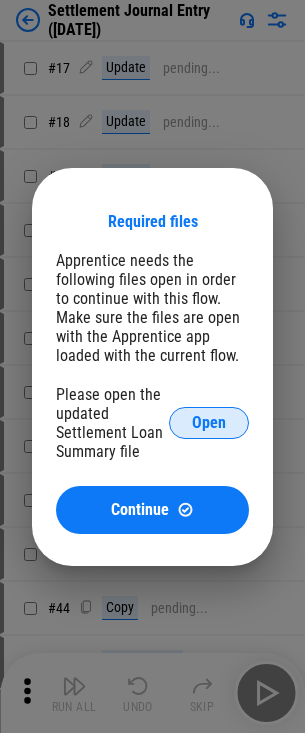 click on "Open" at bounding box center (209, 423) 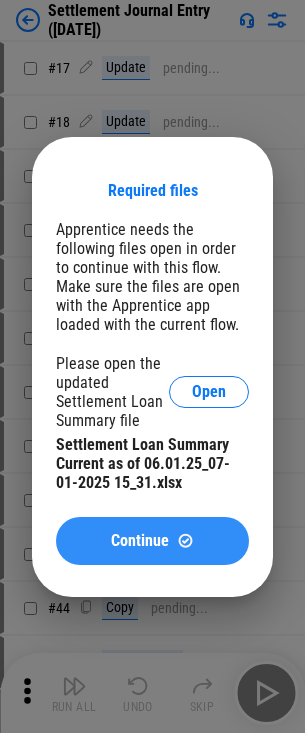 click on "Continue" at bounding box center [140, 541] 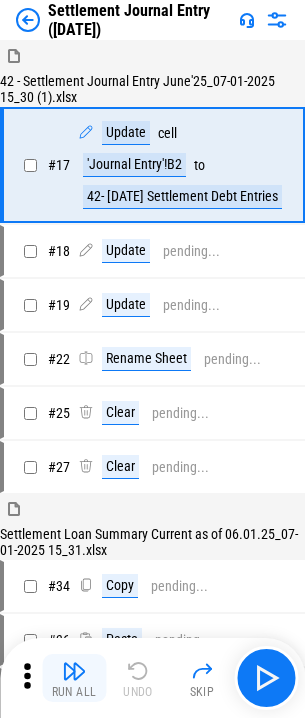 click at bounding box center [74, 671] 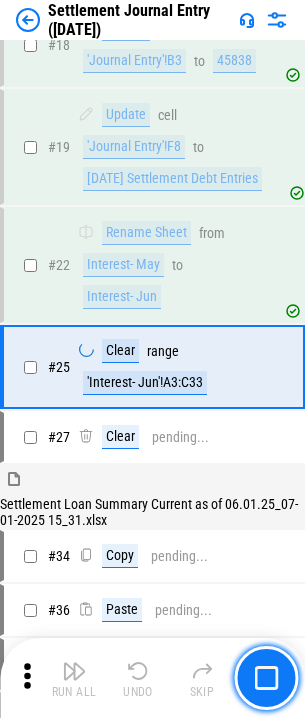 scroll, scrollTop: 232, scrollLeft: 0, axis: vertical 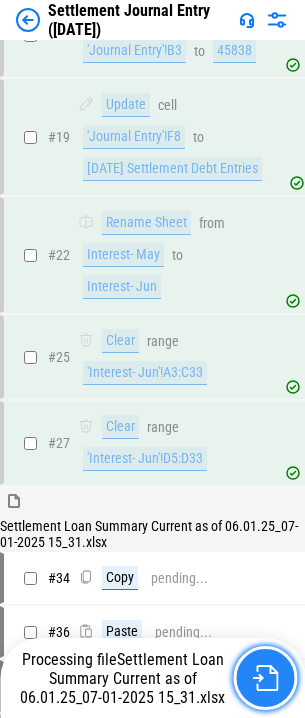 click at bounding box center (265, 678) 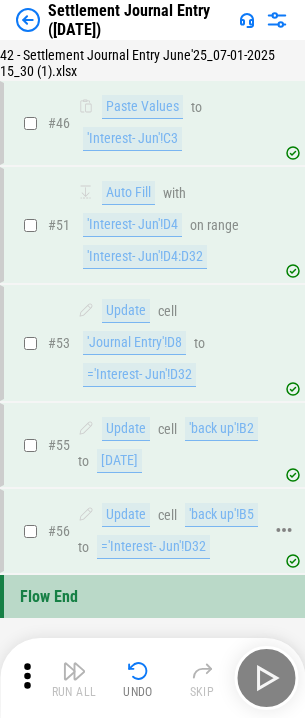 scroll, scrollTop: 1504, scrollLeft: 0, axis: vertical 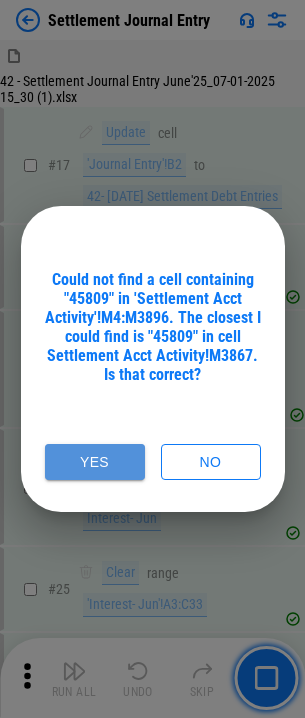 click on "Yes" at bounding box center (95, 462) 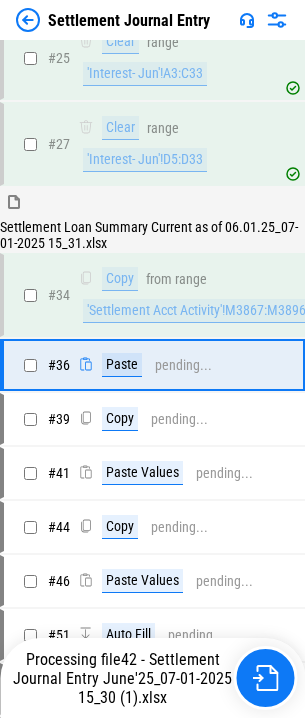 scroll, scrollTop: 541, scrollLeft: 0, axis: vertical 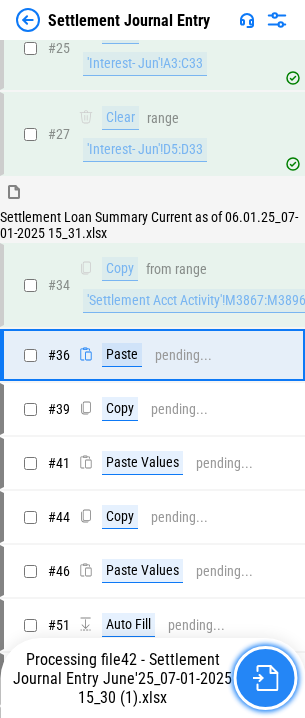 click at bounding box center [265, 678] 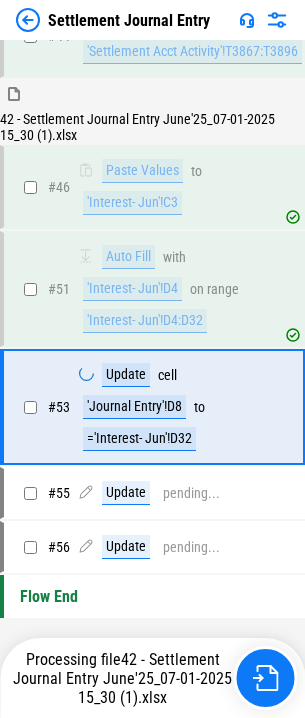 scroll, scrollTop: 1408, scrollLeft: 0, axis: vertical 